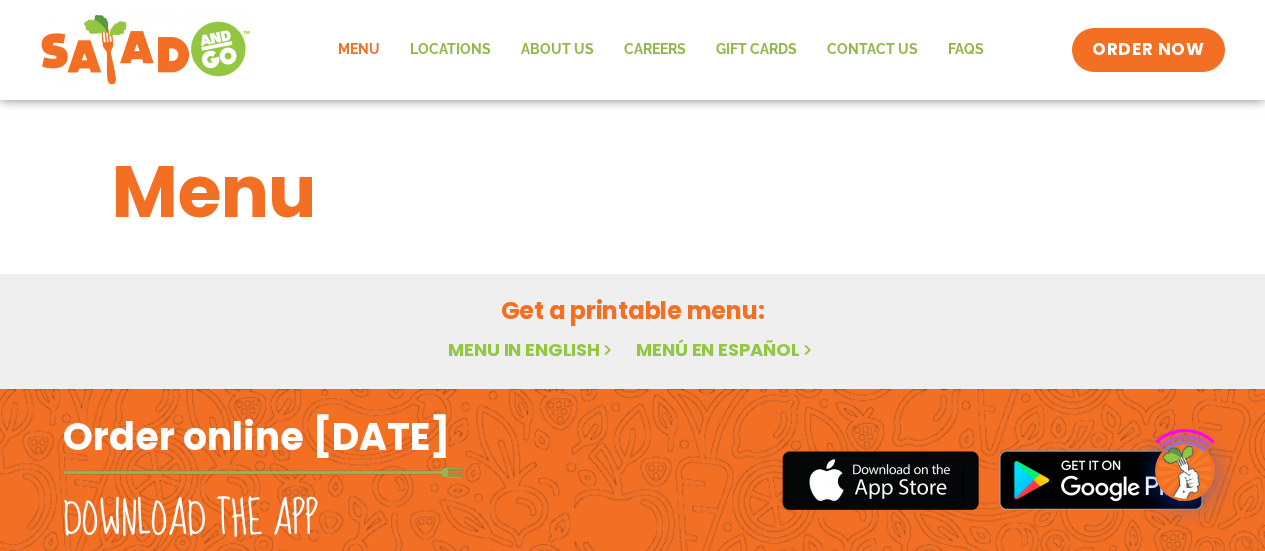 scroll, scrollTop: 0, scrollLeft: 0, axis: both 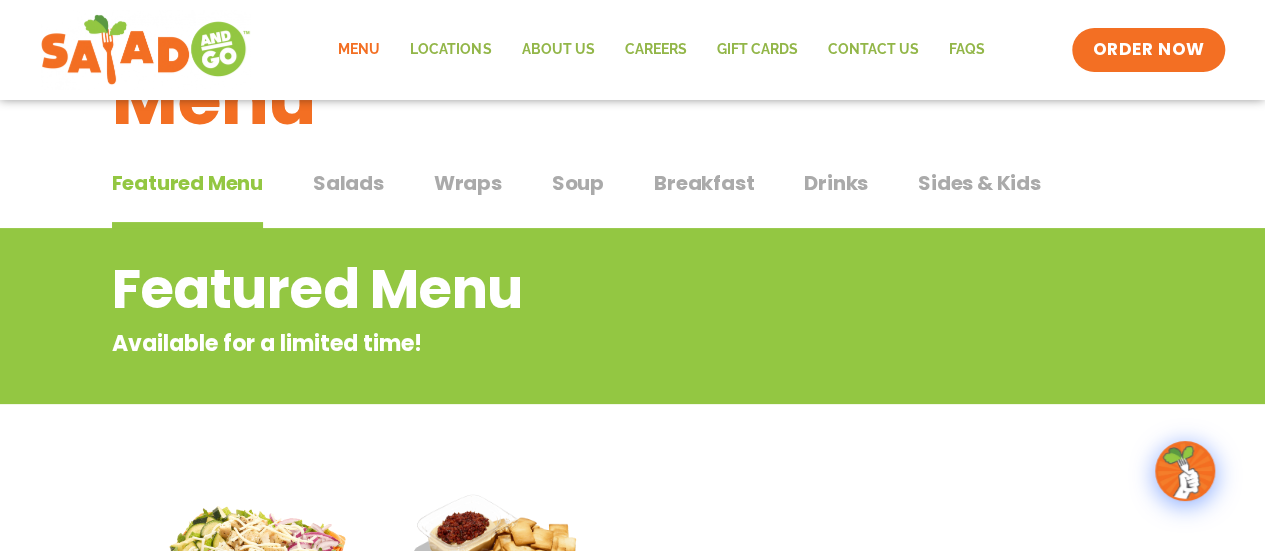 click on "Salads" at bounding box center [348, 183] 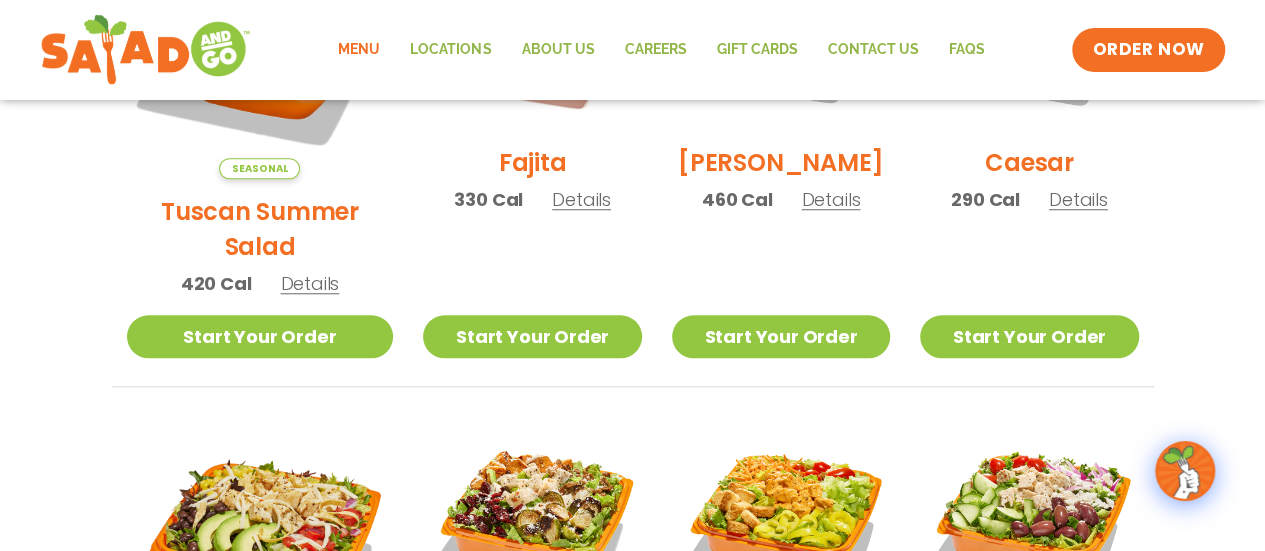 scroll, scrollTop: 0, scrollLeft: 0, axis: both 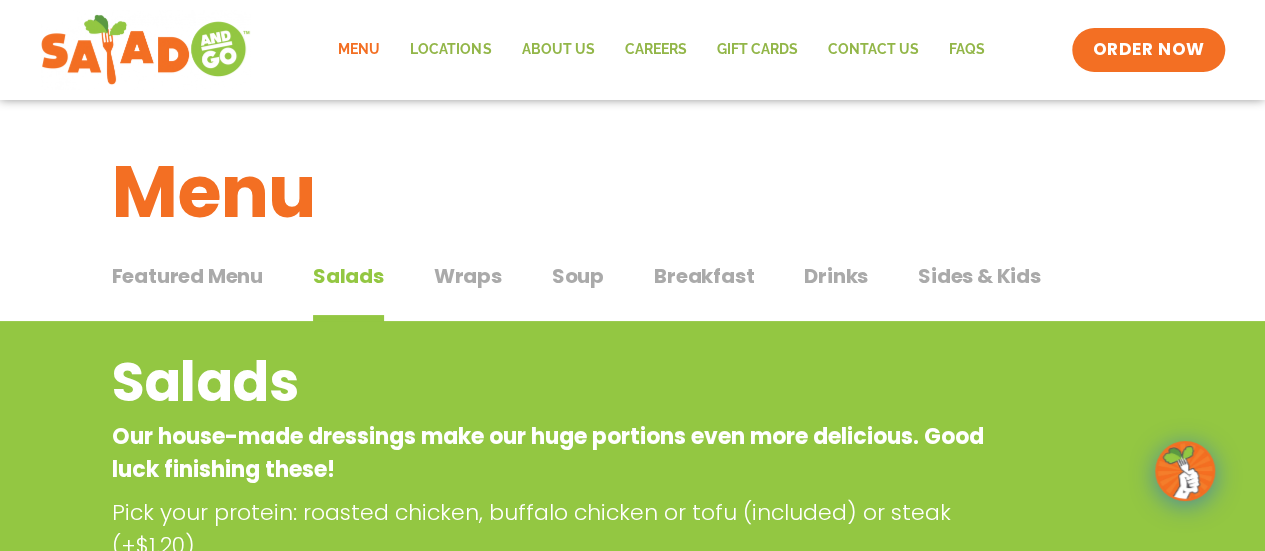 click on "Soup" at bounding box center [578, 276] 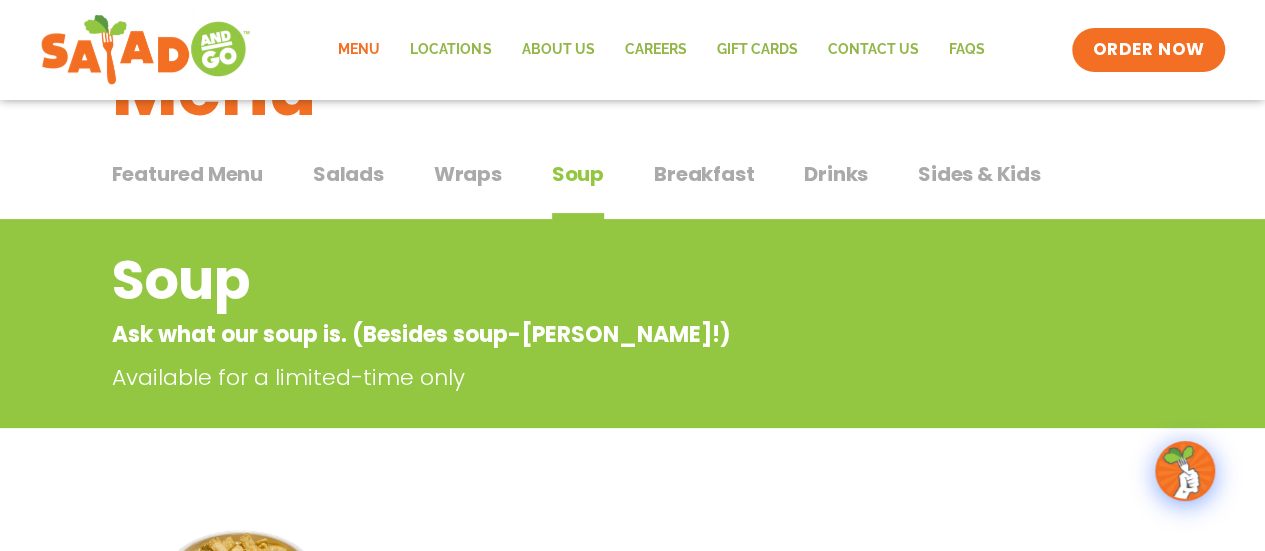 scroll, scrollTop: 0, scrollLeft: 0, axis: both 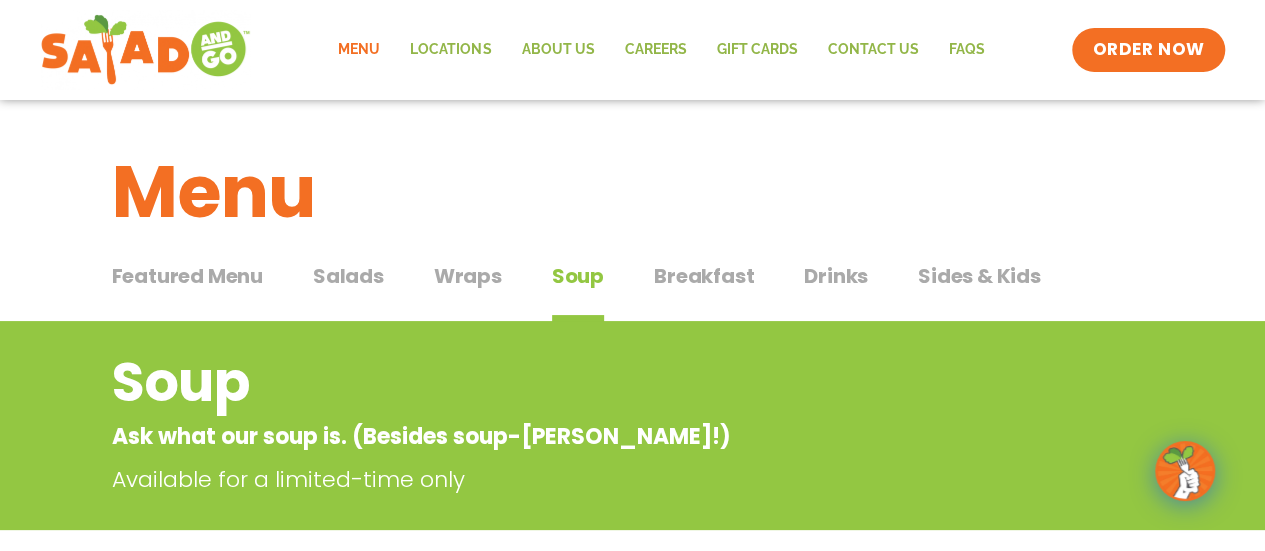 click on "Wraps" at bounding box center (468, 276) 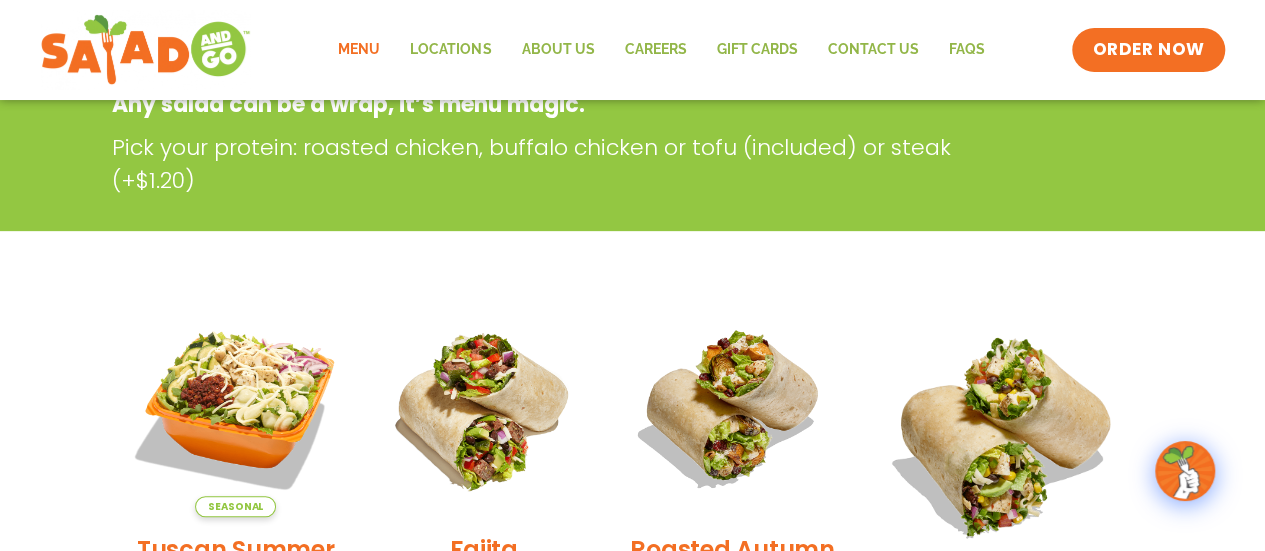 scroll, scrollTop: 564, scrollLeft: 0, axis: vertical 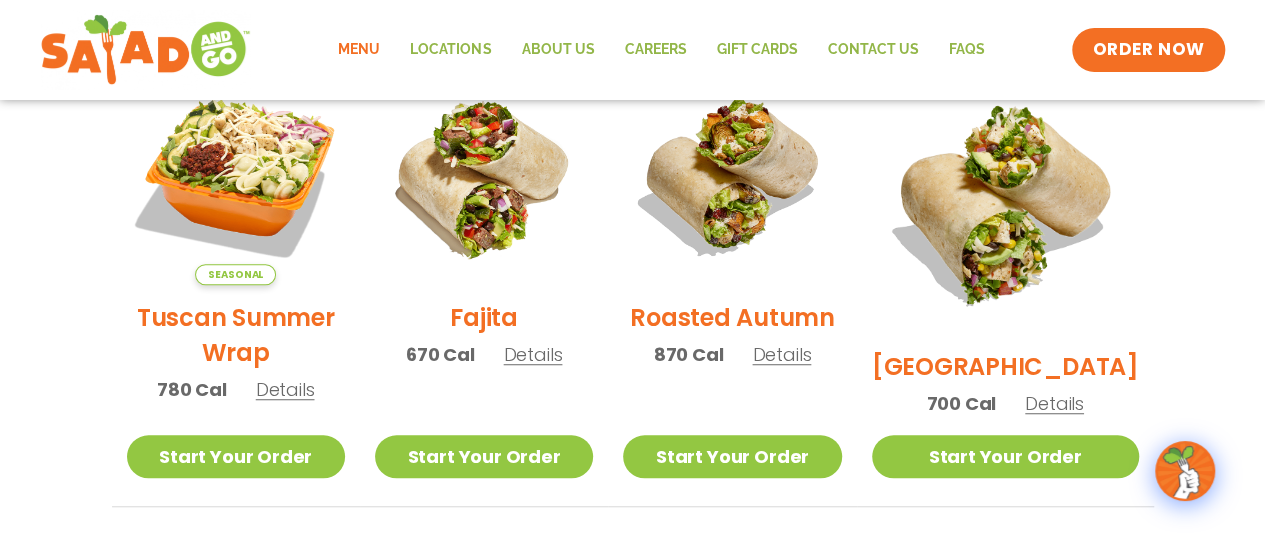 click on "Details" at bounding box center [1054, 403] 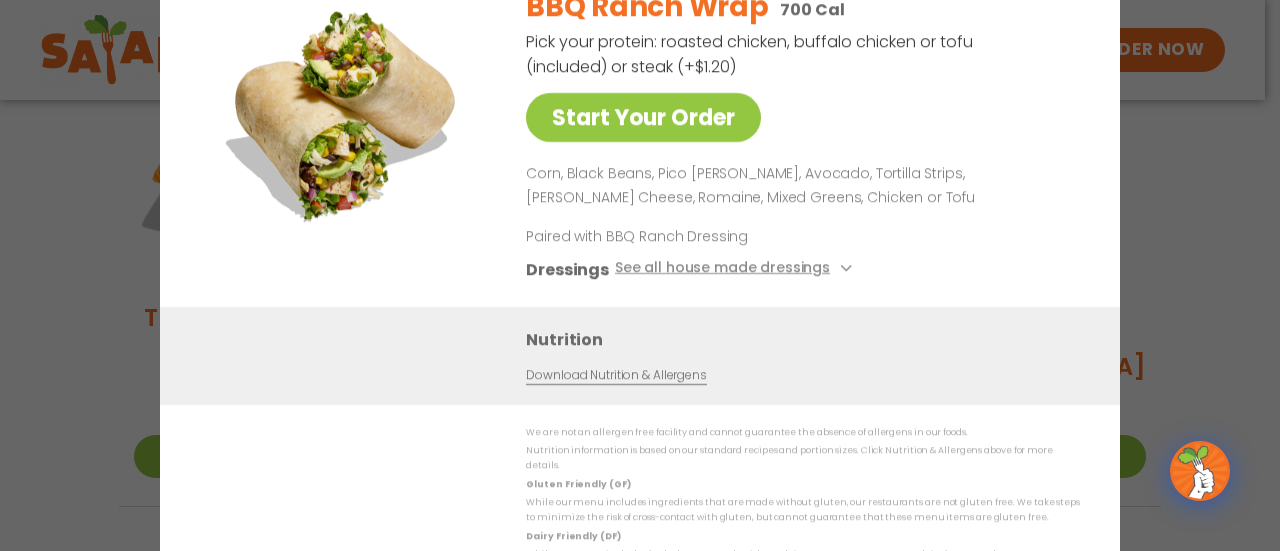 click on "Start Your Order BBQ Ranch Wrap  700 Cal  Pick your protein: roasted chicken, buffalo chicken or tofu (included) or steak (+$1.20)   Start Your Order Corn, Black Beans, Pico [PERSON_NAME], Avocado, Tortilla Strips, [PERSON_NAME] Cheese, Romaine, Mixed Greens, Chicken or Tofu Paired with BBQ Ranch Dressing Dressings   See all house made dressings    BBQ Ranch GF   Balsamic Vinaigrette GF [PERSON_NAME] GF   Creamy Blue Cheese GF   Creamy Greek GF   Jalapeño Ranch GF   Ranch GF   Thai Peanut GF DF Nutrition   Download Nutrition & Allergens We are not an allergen free facility and cannot guarantee the absence of allergens in our foods. Nutrition information is based on our standard recipes and portion sizes. Click Nutrition & Allergens above for more details. Gluten Friendly (GF) While our menu includes ingredients that are made without gluten, our restaurants are not gluten free. We take steps to minimize the risk of cross-contact with gluten, but cannot guarantee that these menu items are gluten free." at bounding box center (640, 275) 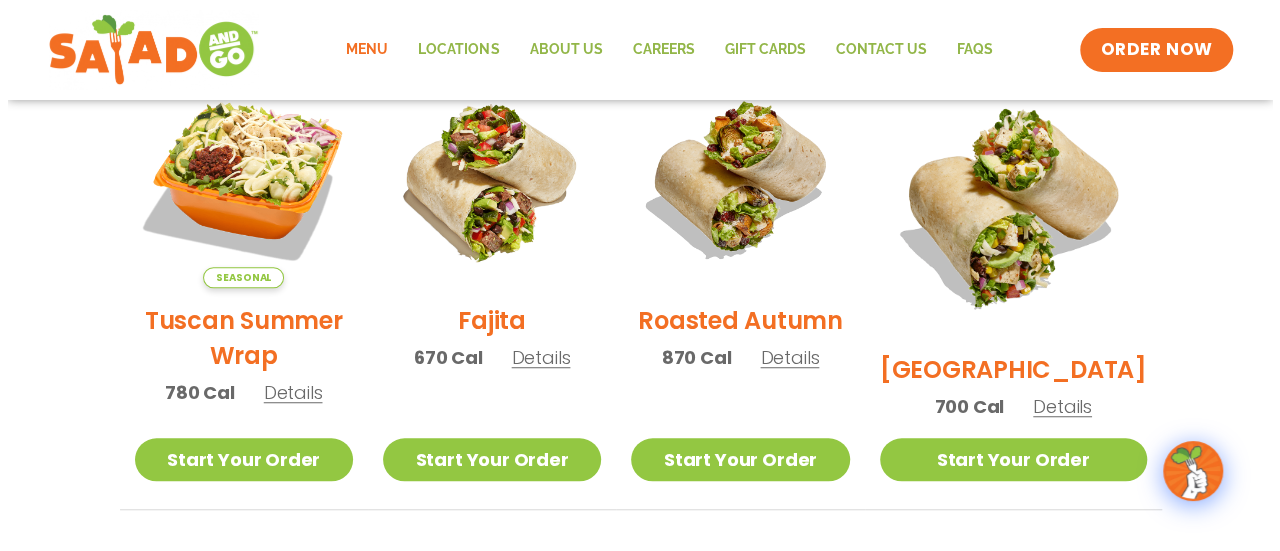 scroll, scrollTop: 564, scrollLeft: 0, axis: vertical 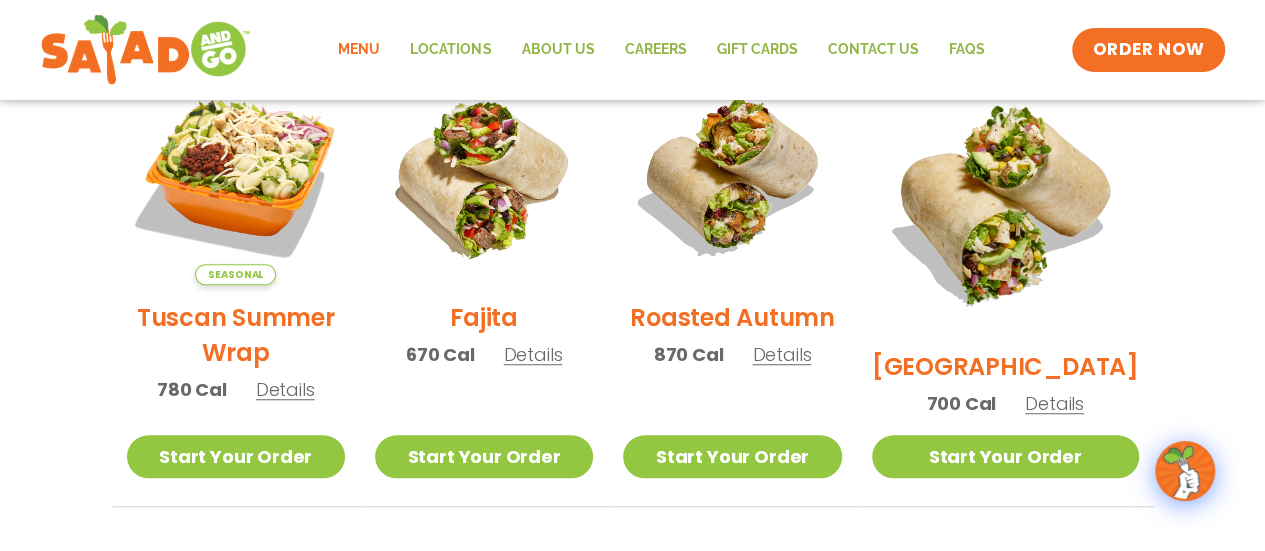 click on "Details" at bounding box center [1054, 403] 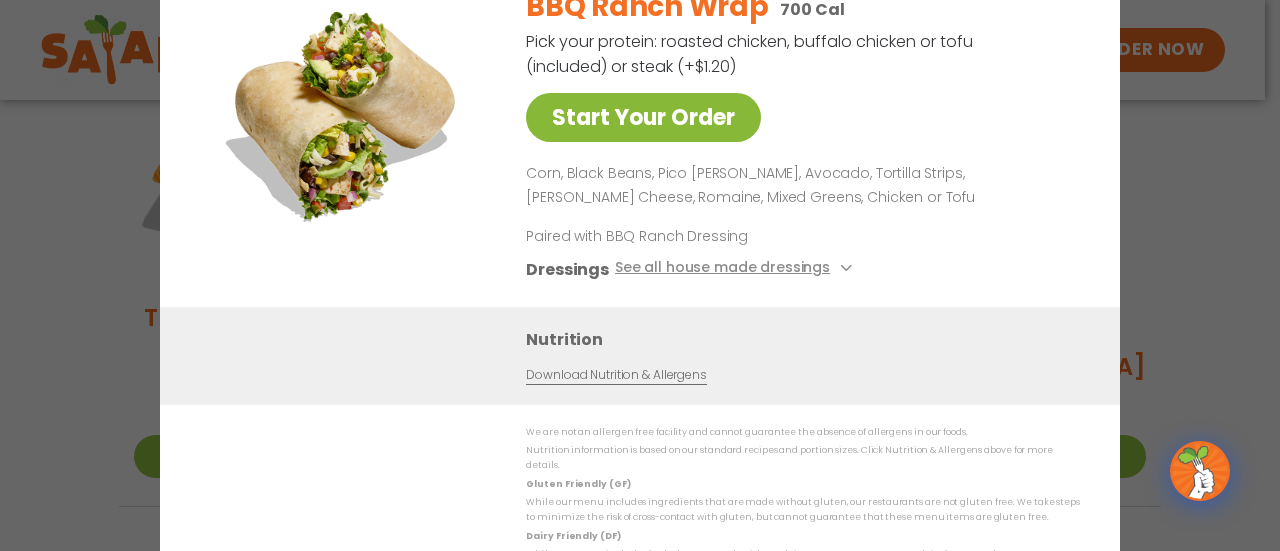 click on "Start Your Order" at bounding box center (643, 117) 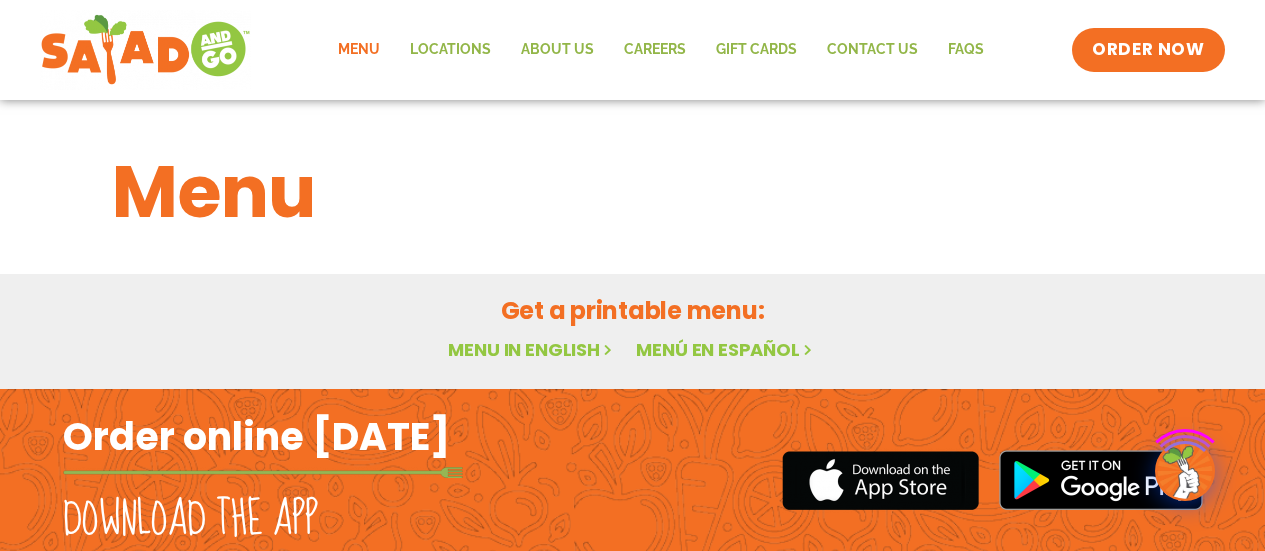 scroll, scrollTop: 0, scrollLeft: 0, axis: both 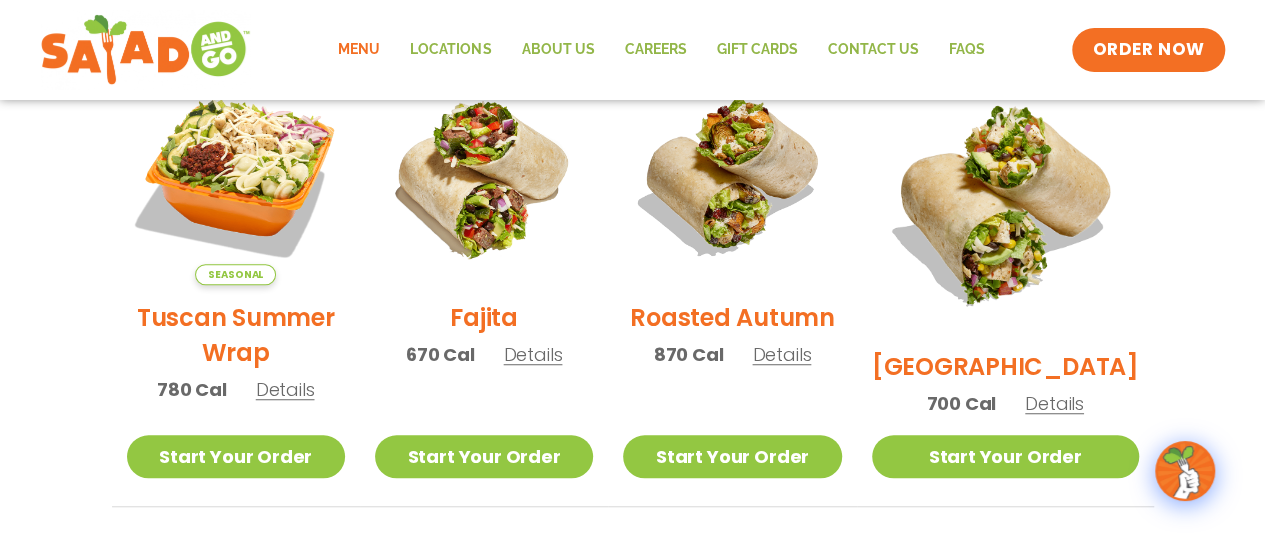 click on "Details" at bounding box center (1054, 403) 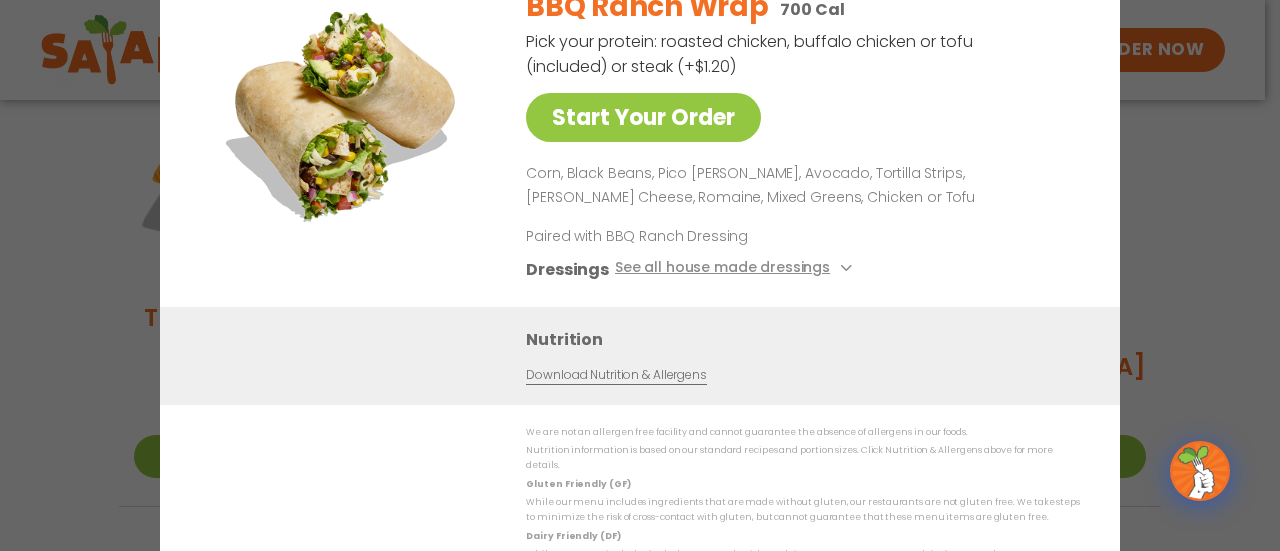 click on "Start Your Order BBQ Ranch Wrap  700 Cal  Pick your protein: roasted chicken, buffalo chicken or tofu (included) or steak (+$1.20)   Start Your Order Corn, Black Beans, Pico [PERSON_NAME], Avocado, Tortilla Strips, [PERSON_NAME] Cheese, Romaine, Mixed Greens, Chicken or Tofu Paired with BBQ Ranch Dressing Dressings   See all house made dressings    BBQ Ranch GF   Balsamic Vinaigrette GF [PERSON_NAME] GF   Creamy Blue Cheese GF   Creamy Greek GF   Jalapeño Ranch GF   Ranch GF   Thai Peanut GF DF Nutrition   Download Nutrition & Allergens We are not an allergen free facility and cannot guarantee the absence of allergens in our foods. Nutrition information is based on our standard recipes and portion sizes. Click Nutrition & Allergens above for more details. Gluten Friendly (GF) While our menu includes ingredients that are made without gluten, our restaurants are not gluten free. We take steps to minimize the risk of cross-contact with gluten, but cannot guarantee that these menu items are gluten free." at bounding box center (640, 275) 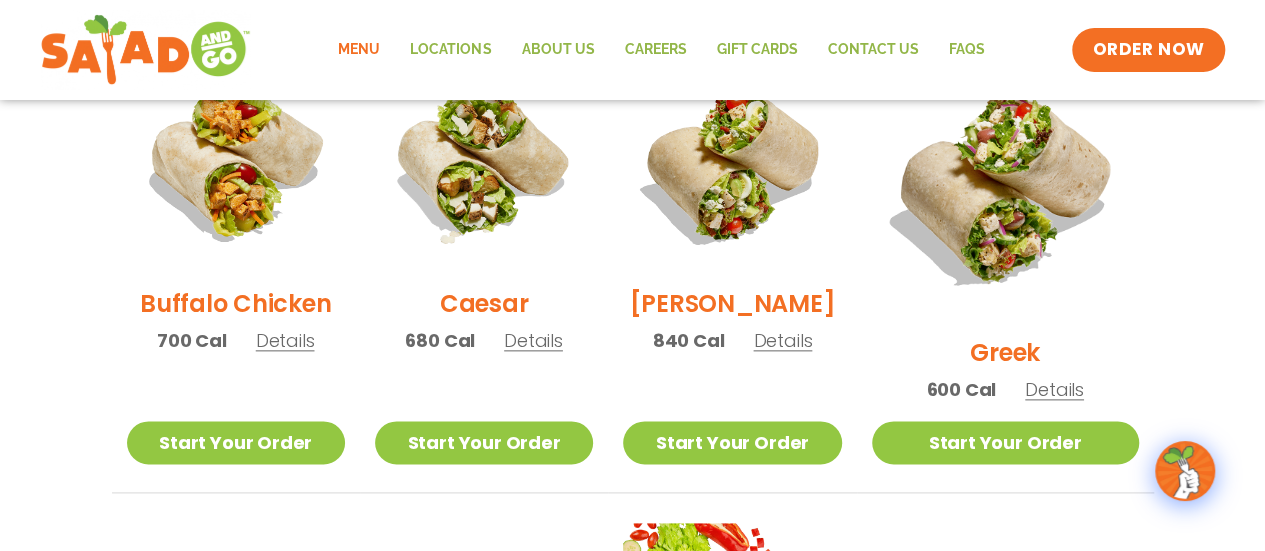 scroll, scrollTop: 1356, scrollLeft: 0, axis: vertical 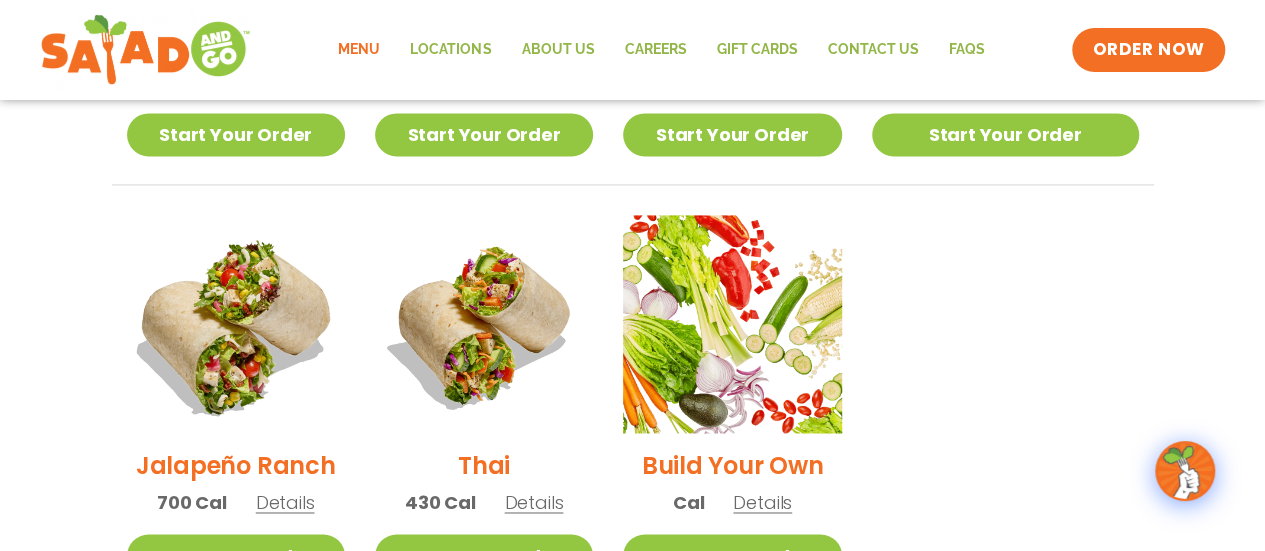 click at bounding box center [235, 324] 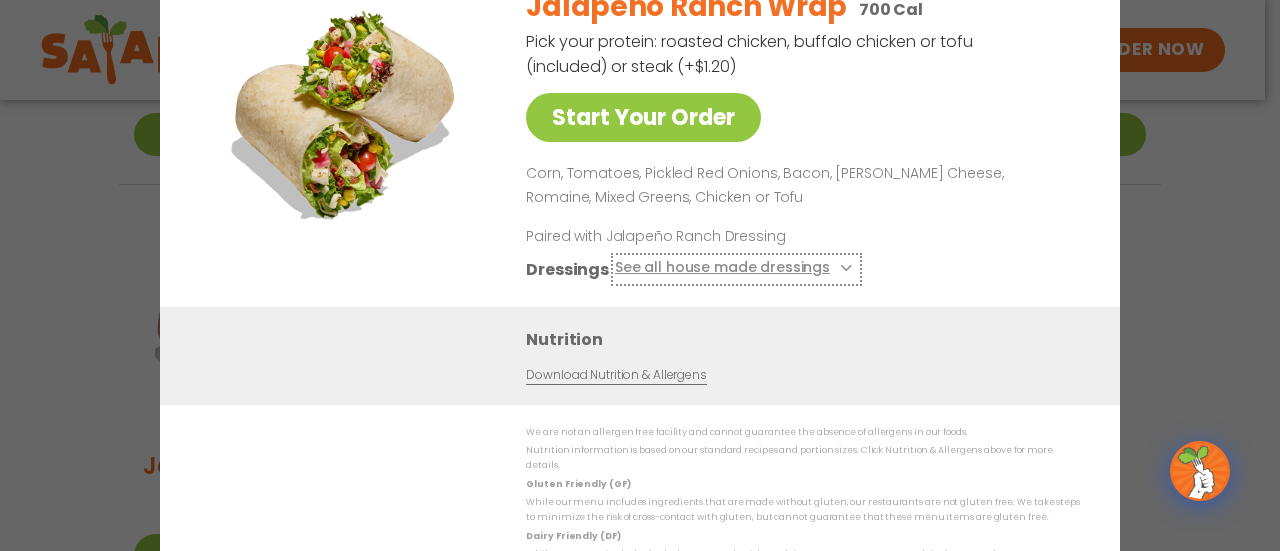 click on "See all house made dressings" at bounding box center [736, 268] 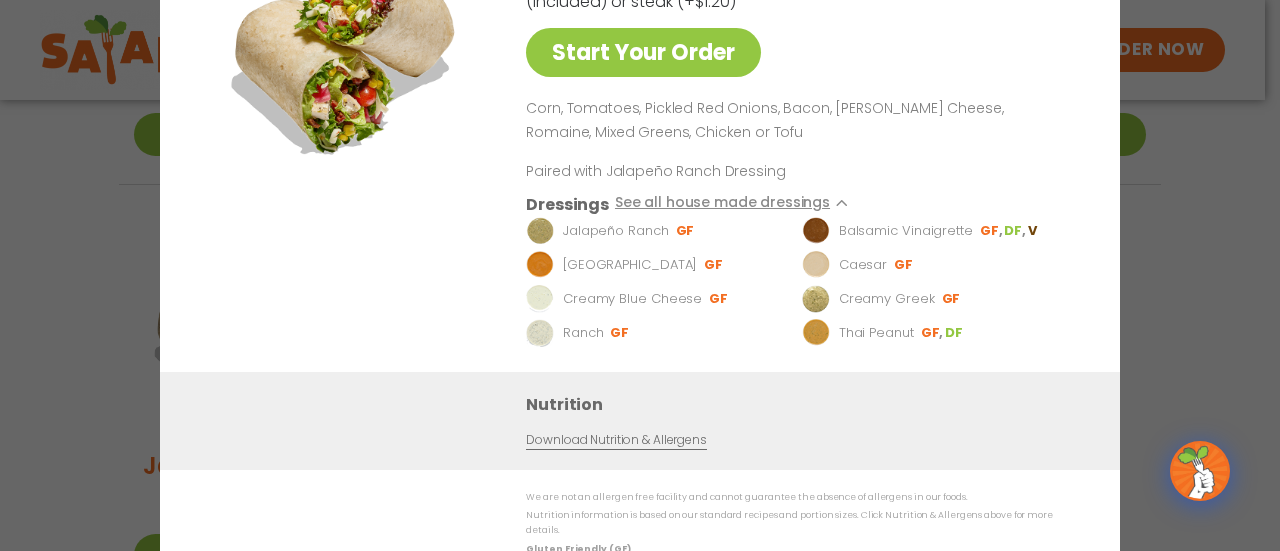 click on "Start Your Order Jalapeño Ranch Wrap  700 Cal  Pick your protein: roasted chicken, buffalo chicken or tofu (included) or steak (+$1.20)   Start Your Order Corn, Tomatoes, Pickled Red Onions, Bacon, [PERSON_NAME] Cheese, Romaine, Mixed Greens, Chicken or Tofu Paired with Jalapeño Ranch Dressing Dressings   See all house made dressings    Jalapeño Ranch GF   Balsamic Vinaigrette GF DF V   BBQ Ranch [PERSON_NAME] GF   Creamy Blue Cheese GF   Creamy Greek GF   Ranch GF   Thai Peanut GF DF Nutrition   Download Nutrition & Allergens We are not an allergen free facility and cannot guarantee the absence of allergens in our foods. Nutrition information is based on our standard recipes and portion sizes. Click Nutrition & Allergens above for more details. Gluten Friendly (GF) While our menu includes ingredients that are made without gluten, our restaurants are not gluten free. We take steps to minimize the risk of cross-contact with gluten, but cannot guarantee that these menu items are gluten free." at bounding box center [640, 275] 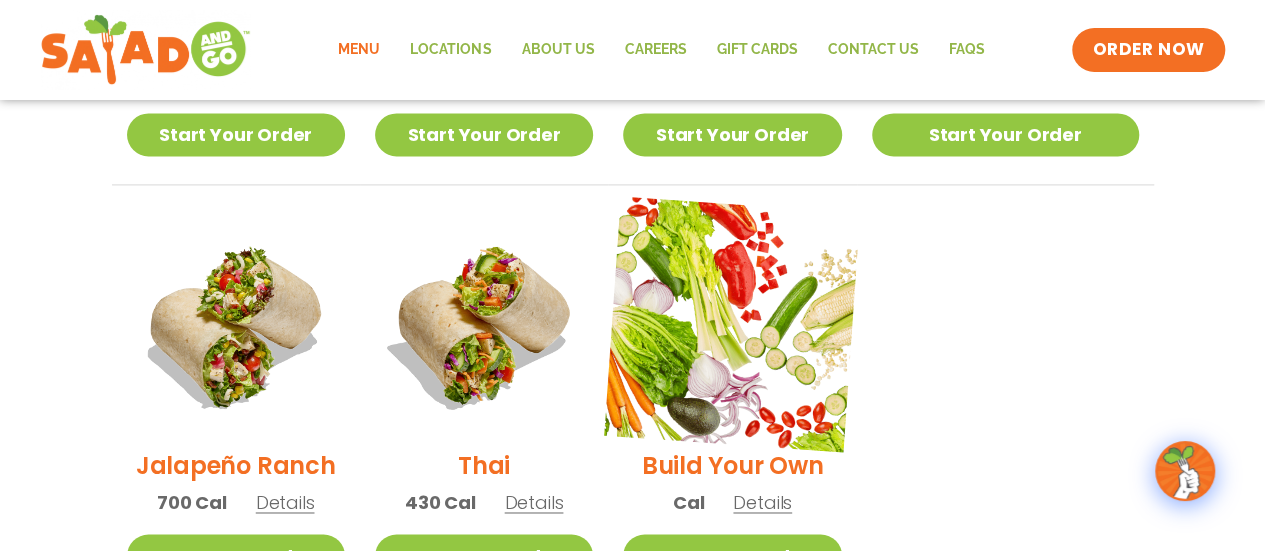 scroll, scrollTop: 1450, scrollLeft: 0, axis: vertical 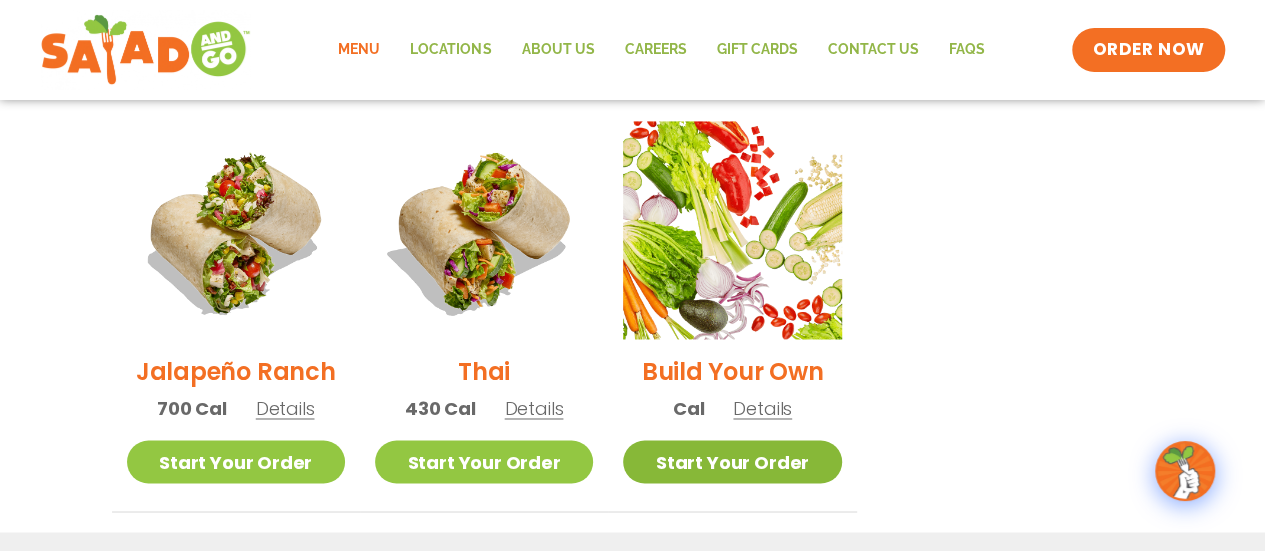 click on "Start Your Order" at bounding box center (732, 461) 